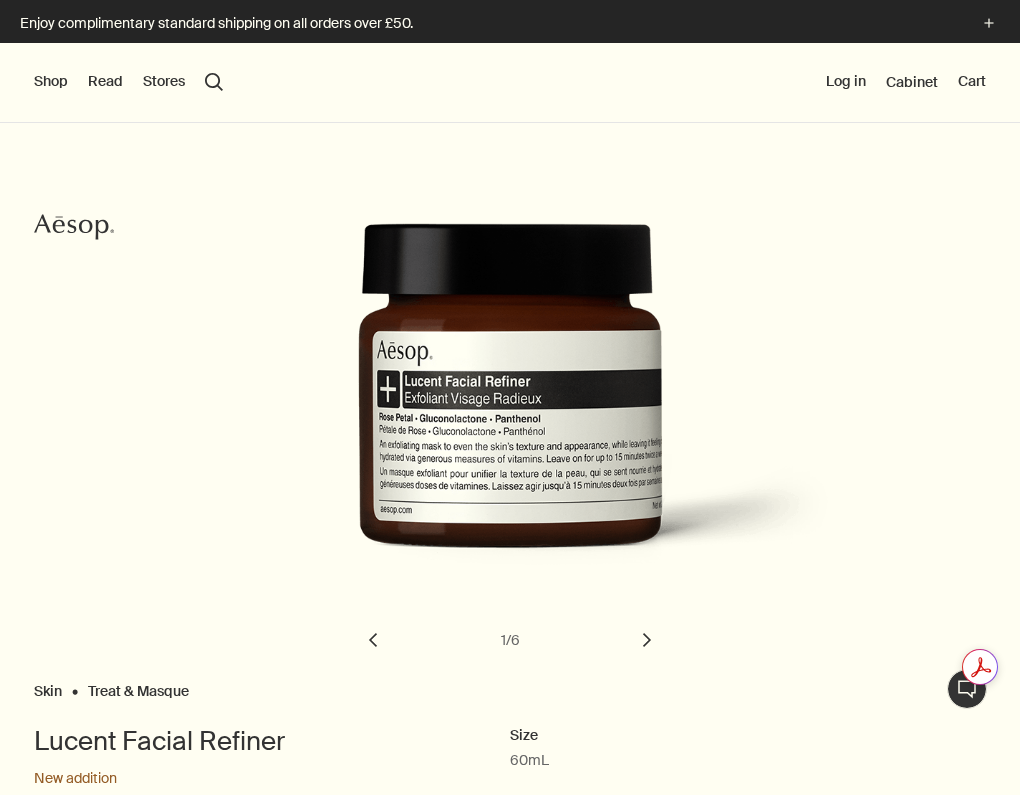 scroll, scrollTop: 0, scrollLeft: 0, axis: both 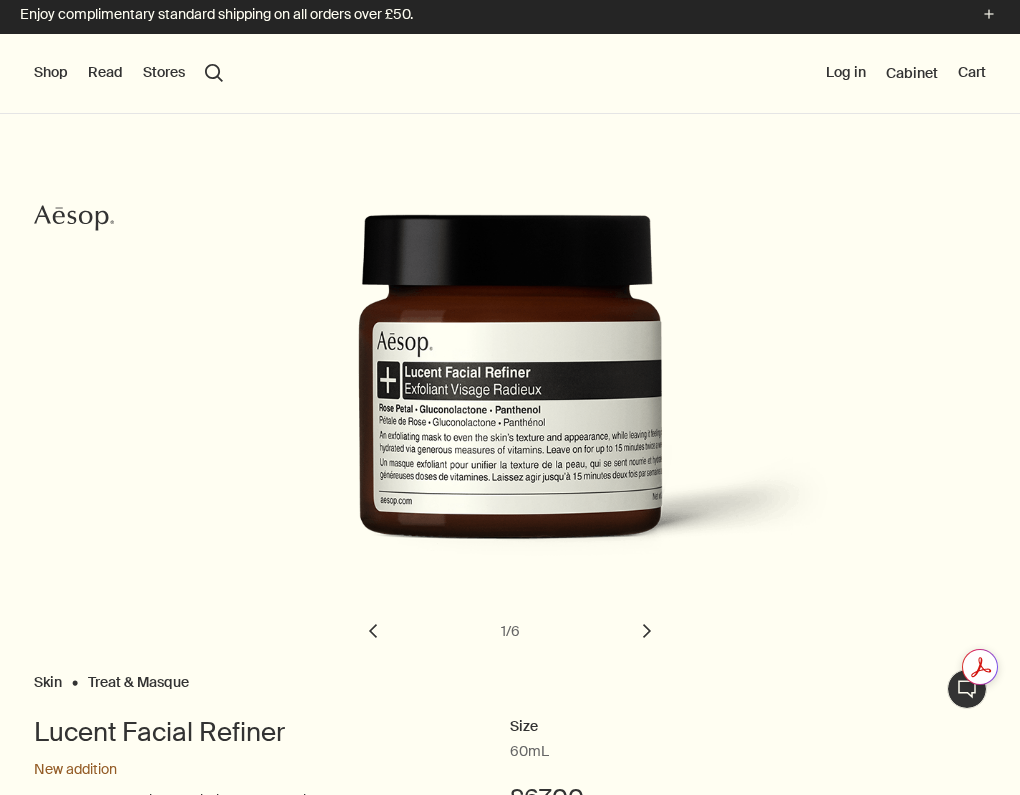 click on "chevron" at bounding box center (647, 631) 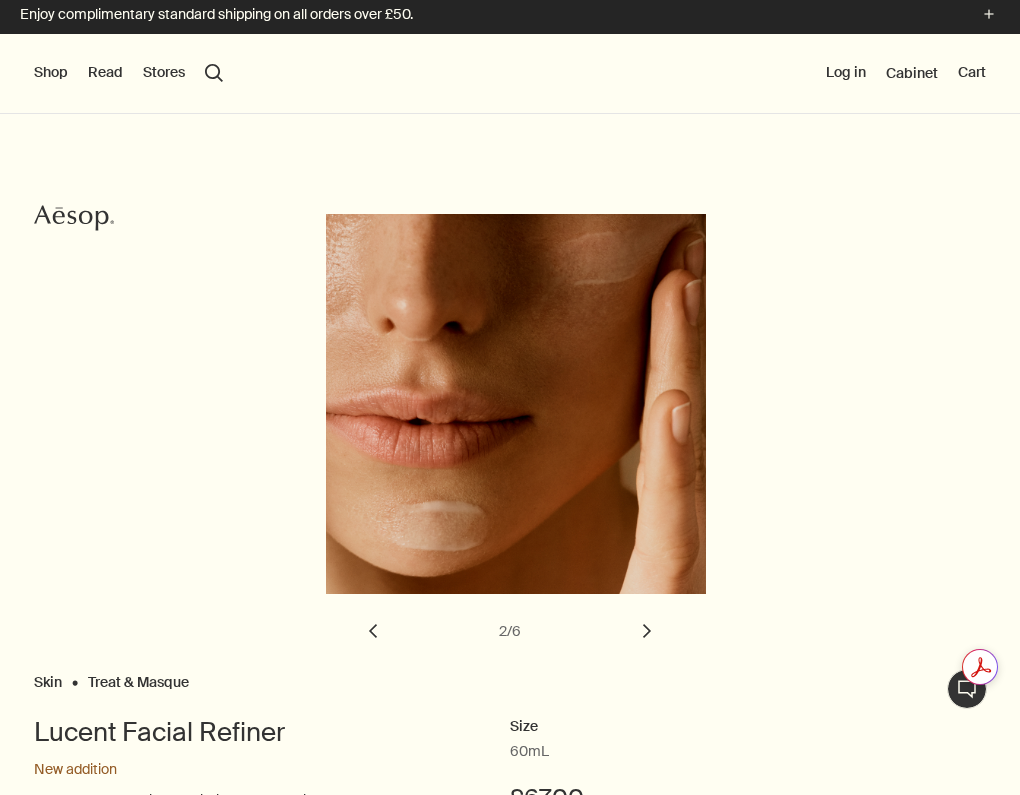 click on "Shop" at bounding box center [51, 73] 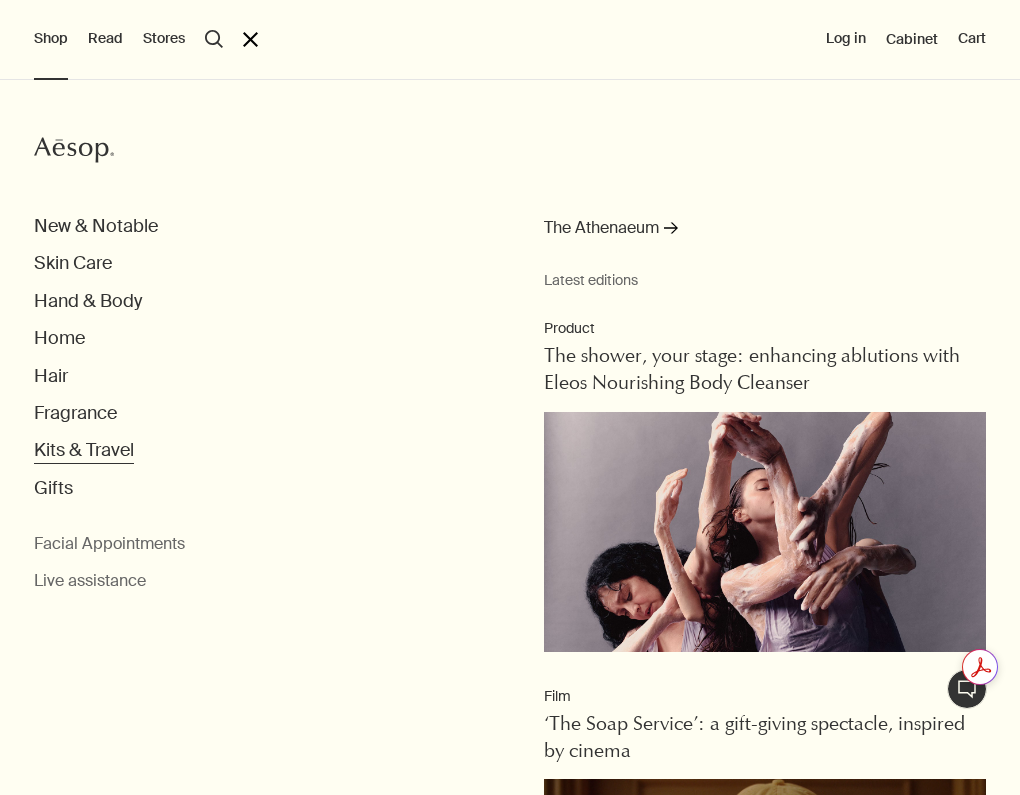 click on "Kits & Travel" at bounding box center [96, 226] 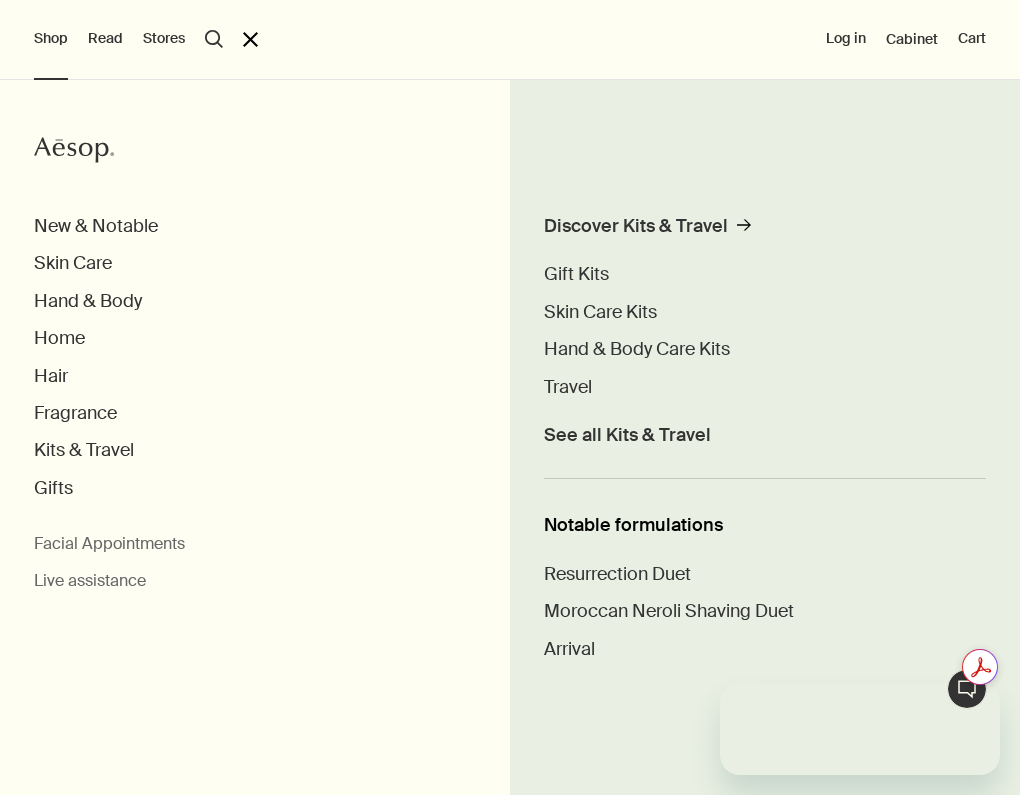 scroll, scrollTop: 0, scrollLeft: 0, axis: both 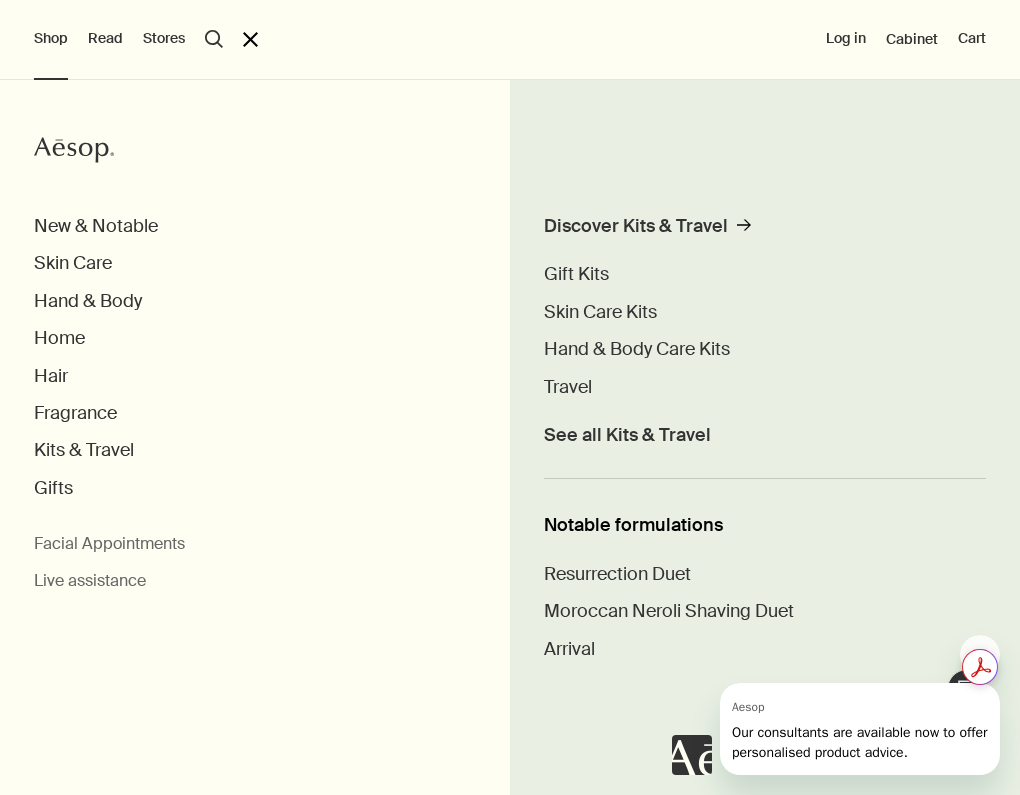 click on "search Search" at bounding box center (214, 39) 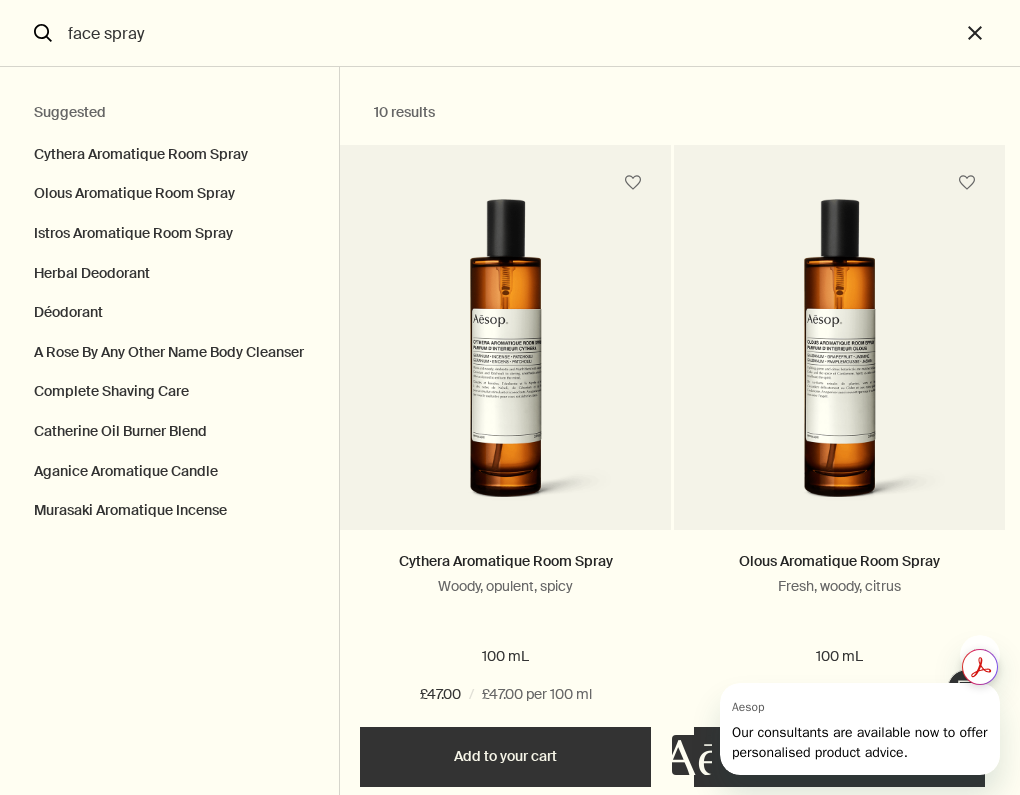 drag, startPoint x: 152, startPoint y: 38, endPoint x: 35, endPoint y: 37, distance: 117.00427 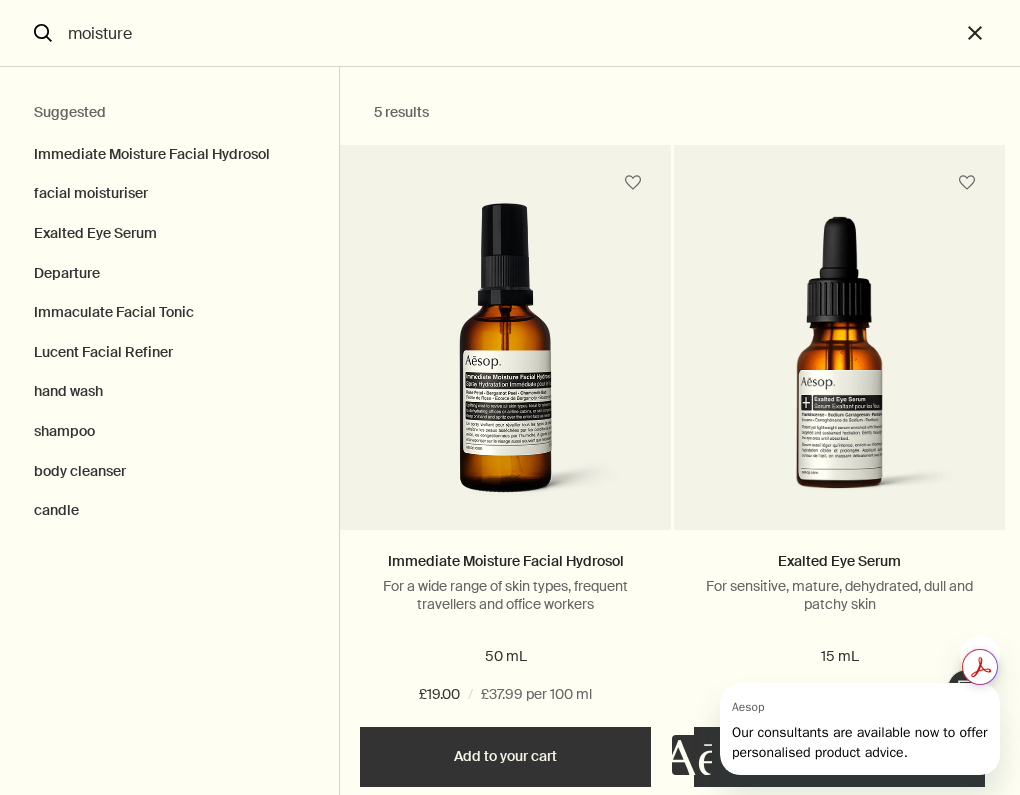 type on "moisture" 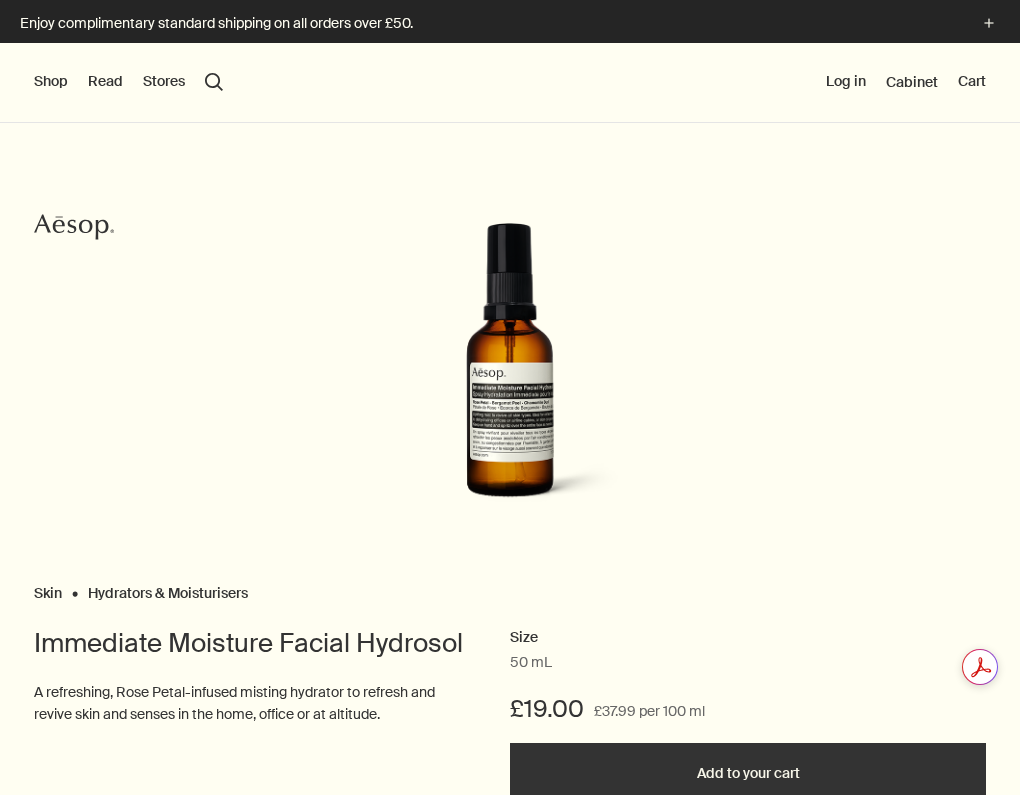 scroll, scrollTop: 0, scrollLeft: 0, axis: both 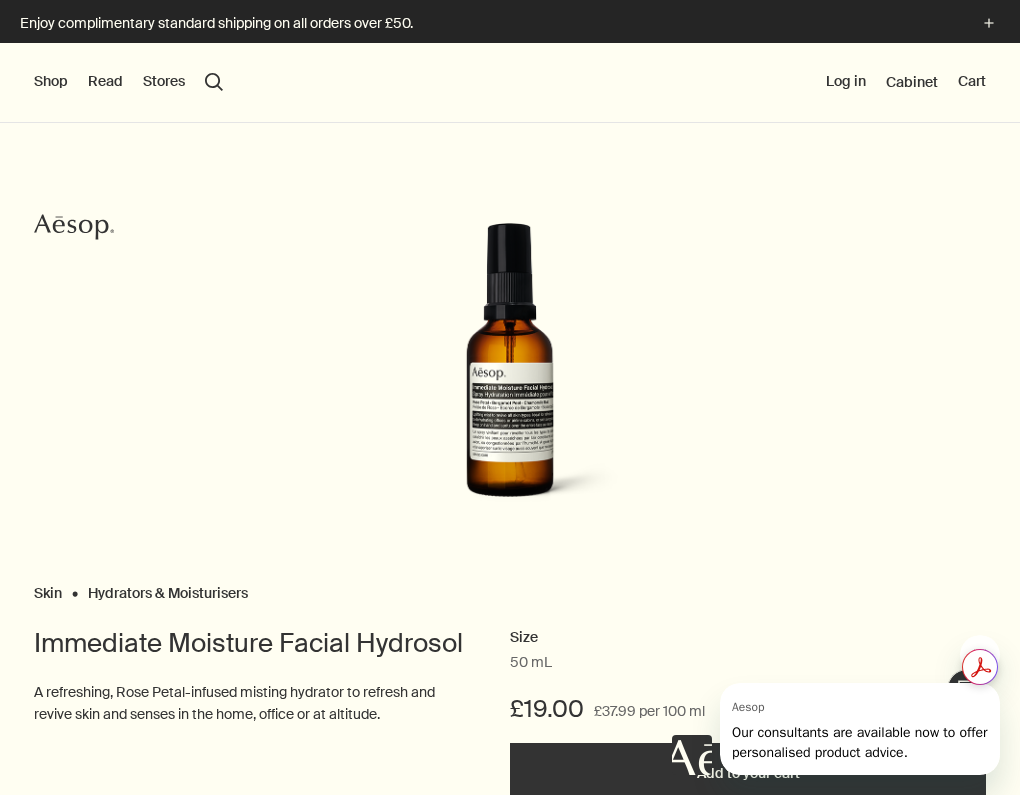 click on "search Search" at bounding box center (214, 82) 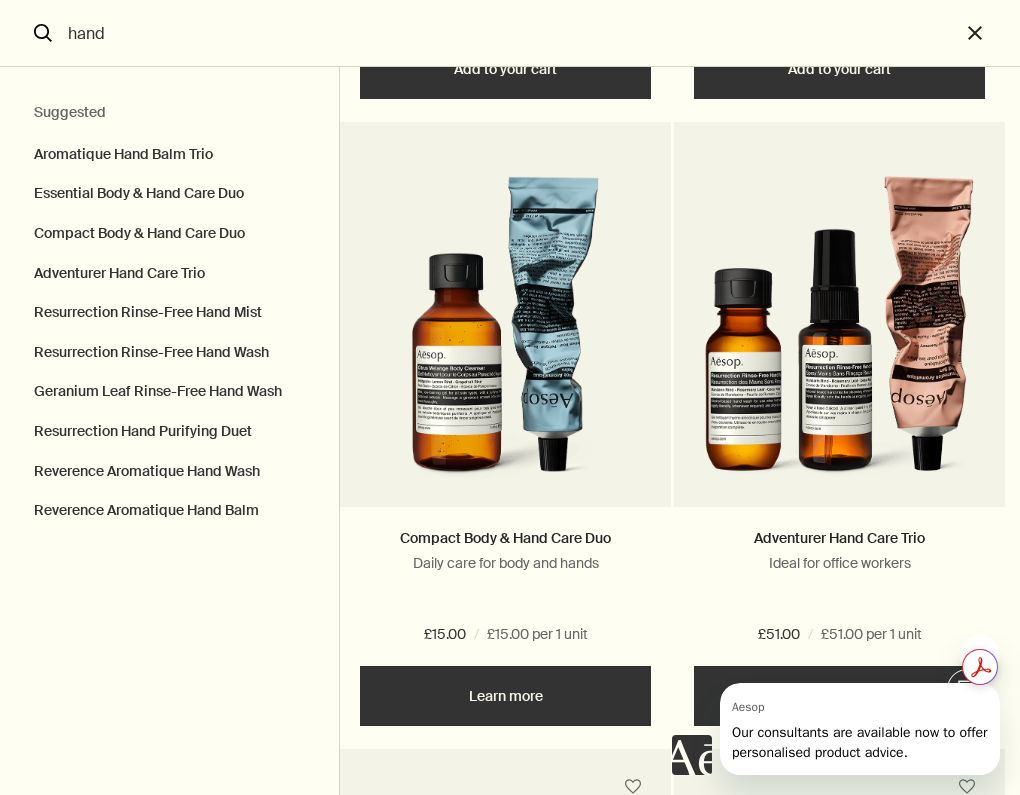scroll, scrollTop: 655, scrollLeft: 0, axis: vertical 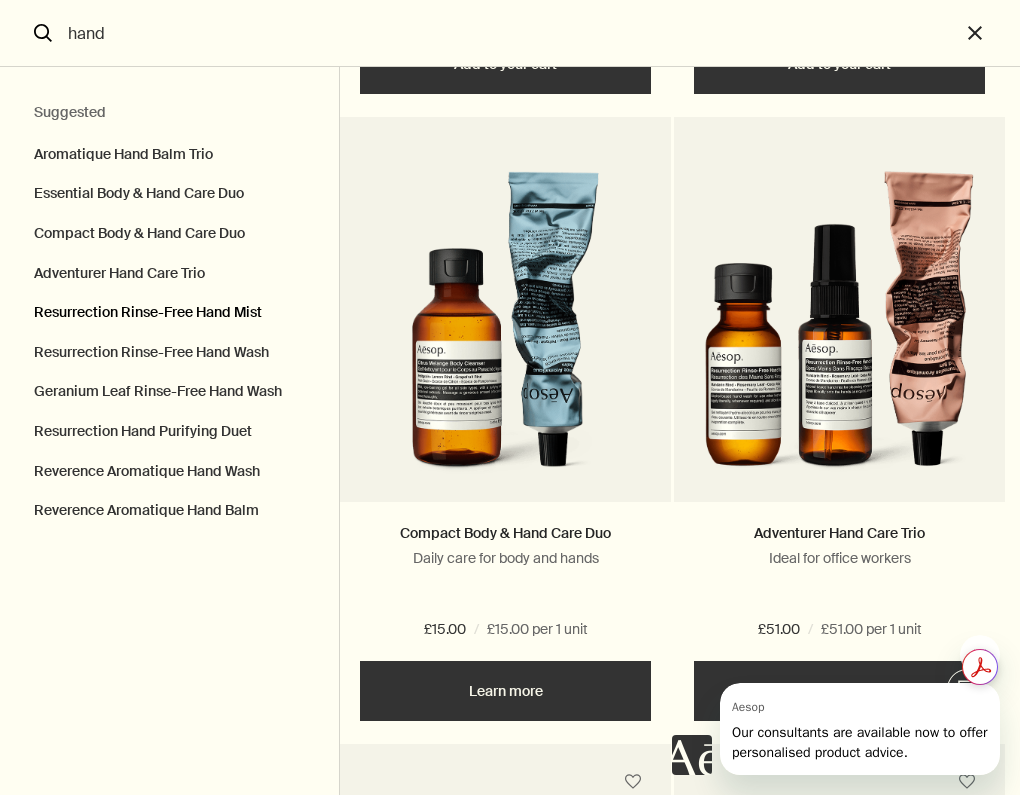 type on "hand" 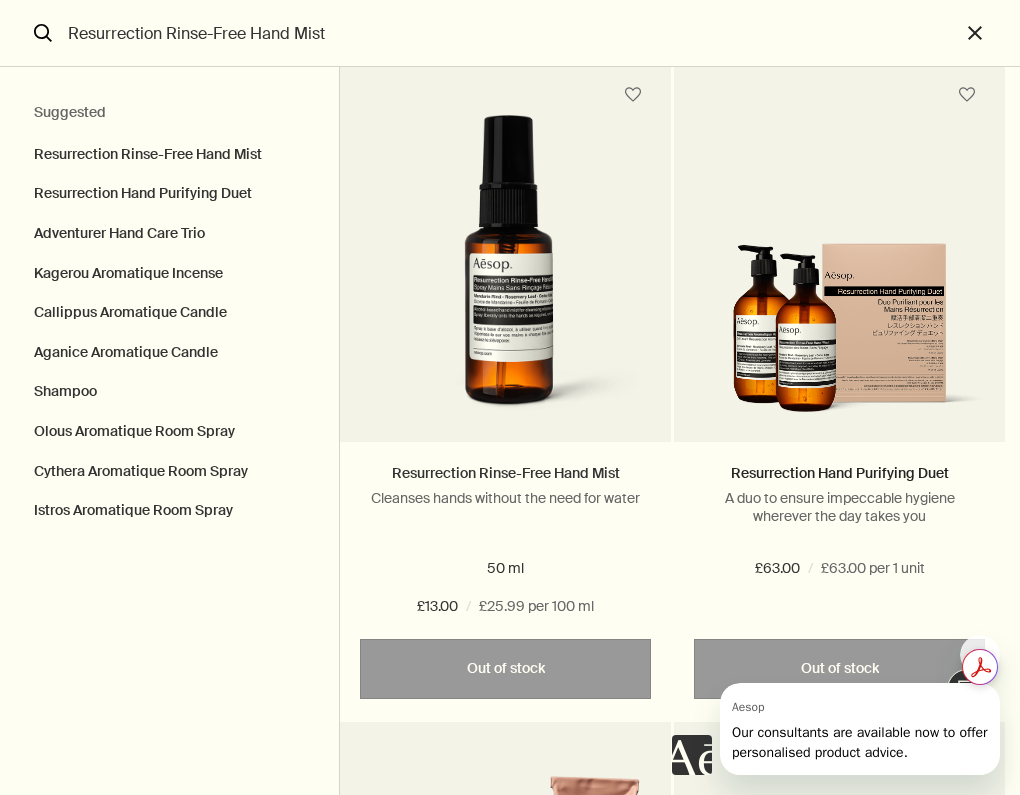 scroll, scrollTop: 90, scrollLeft: 0, axis: vertical 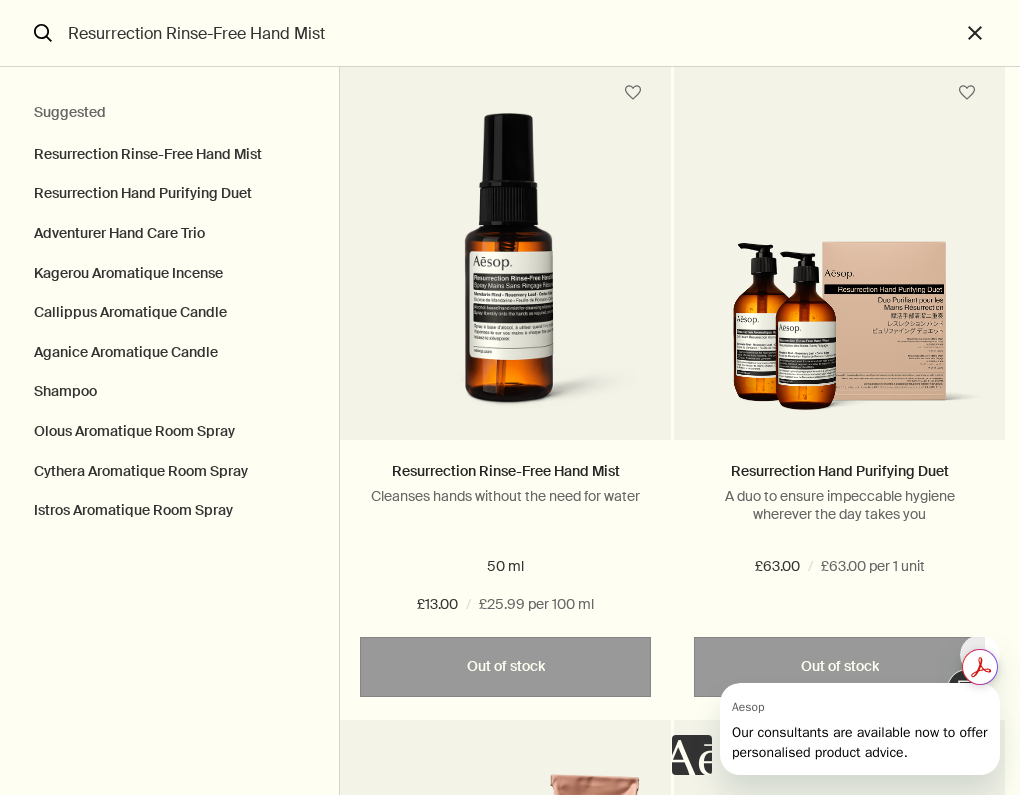 click at bounding box center [505, 271] 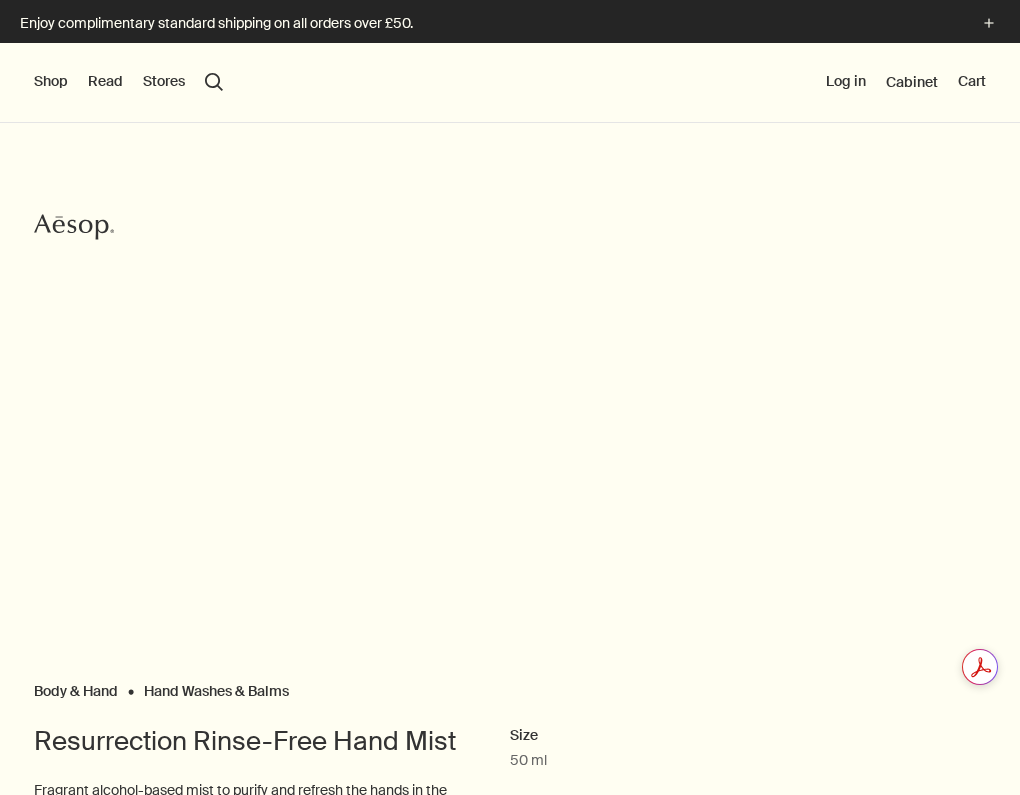 scroll, scrollTop: 0, scrollLeft: 0, axis: both 